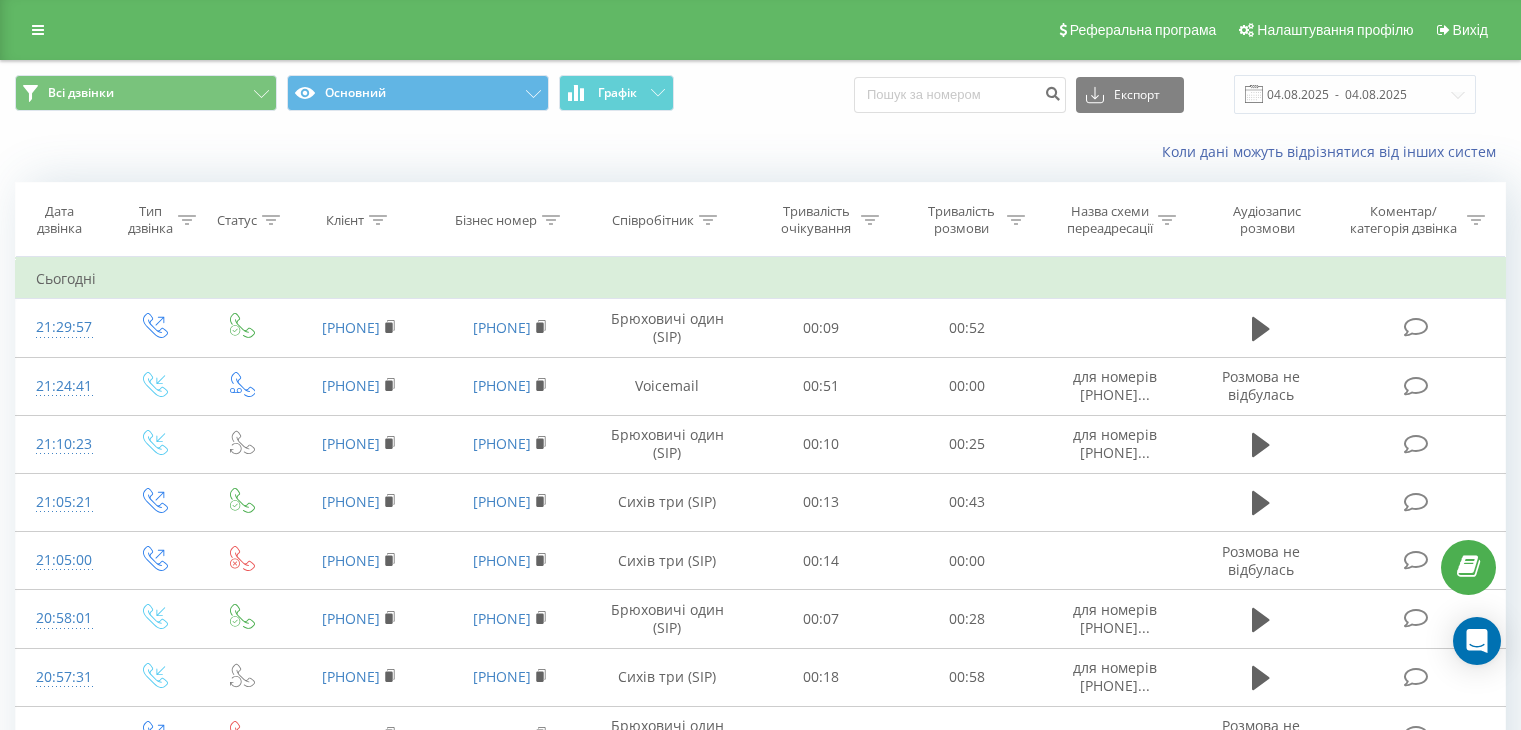 scroll, scrollTop: 0, scrollLeft: 0, axis: both 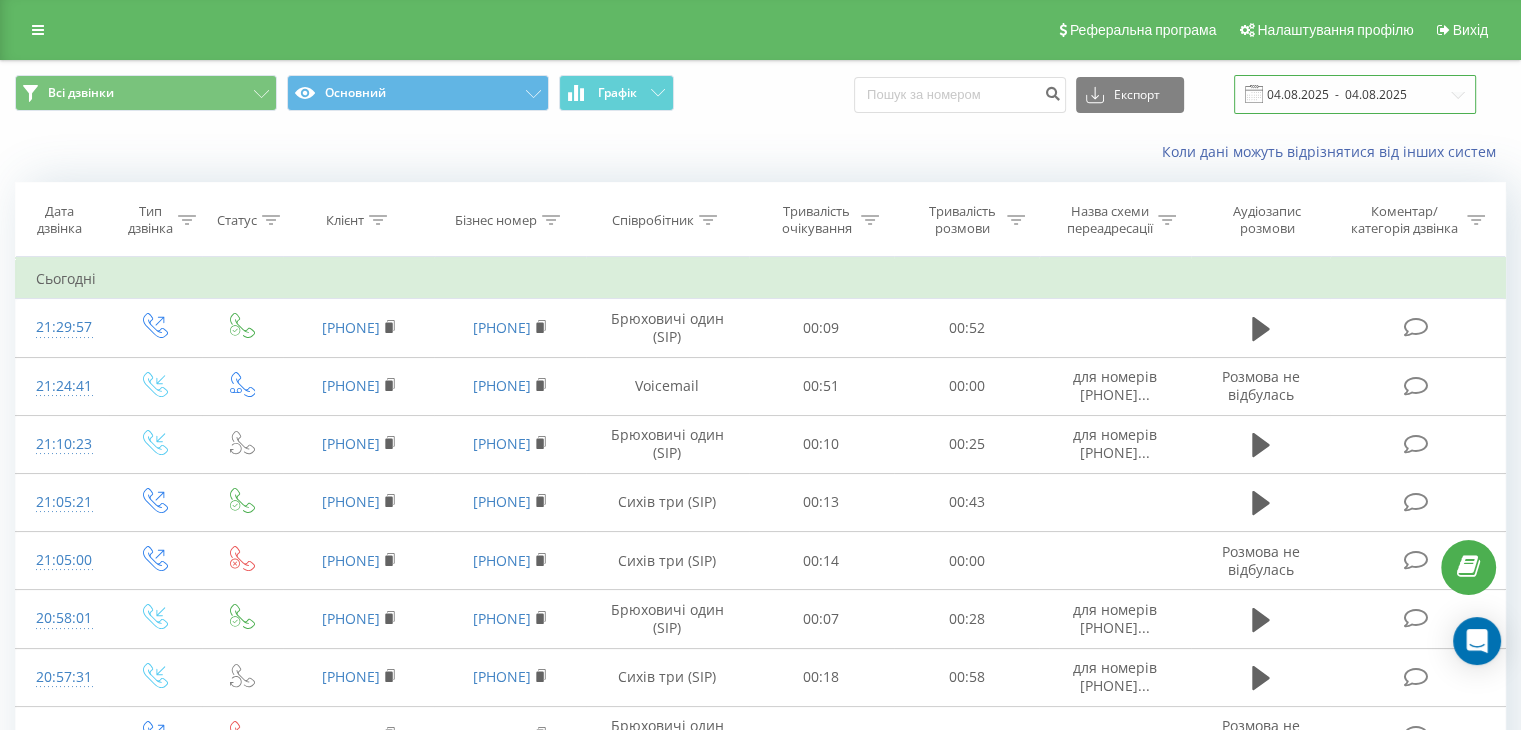 click on "04.08.2025  -  04.08.2025" at bounding box center [1355, 94] 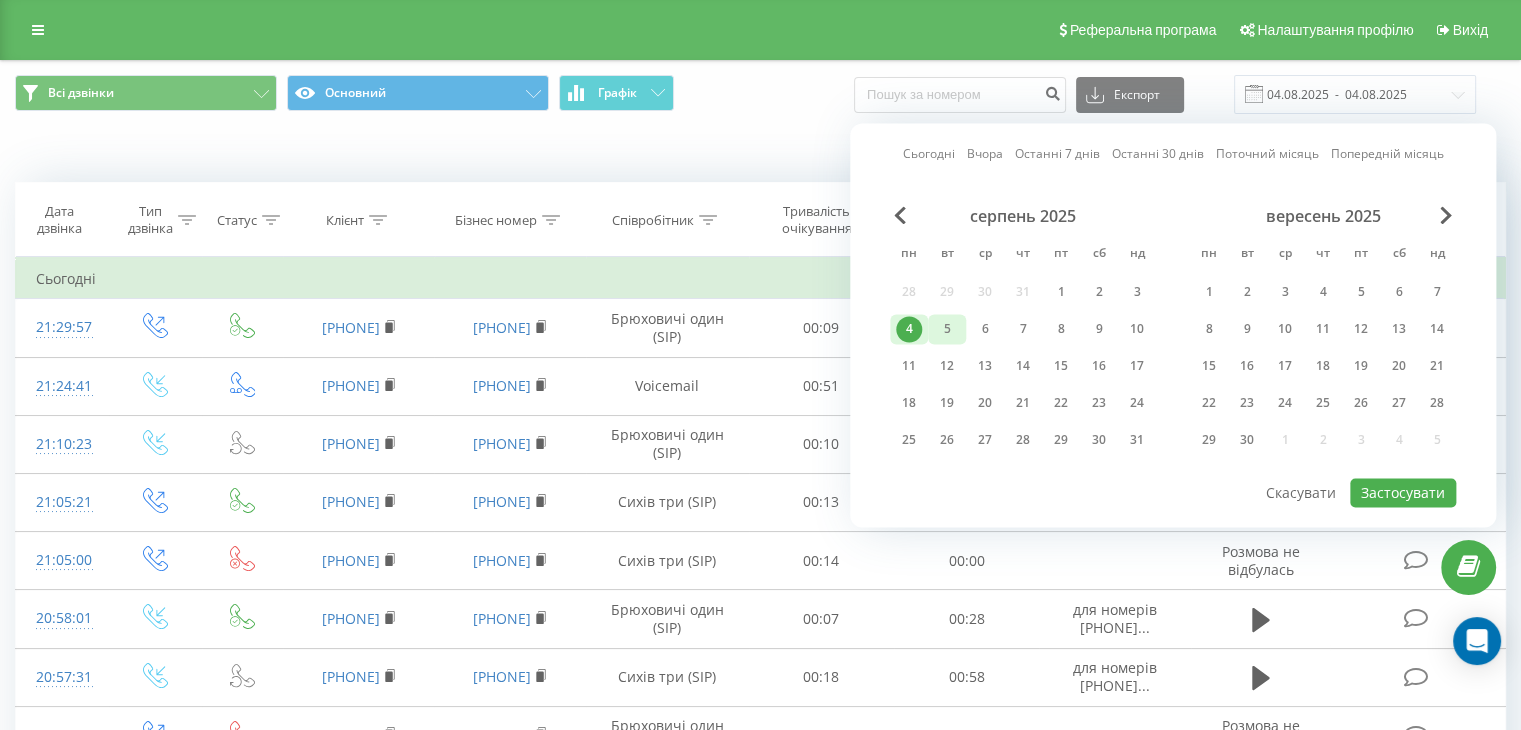 click on "5" at bounding box center [947, 329] 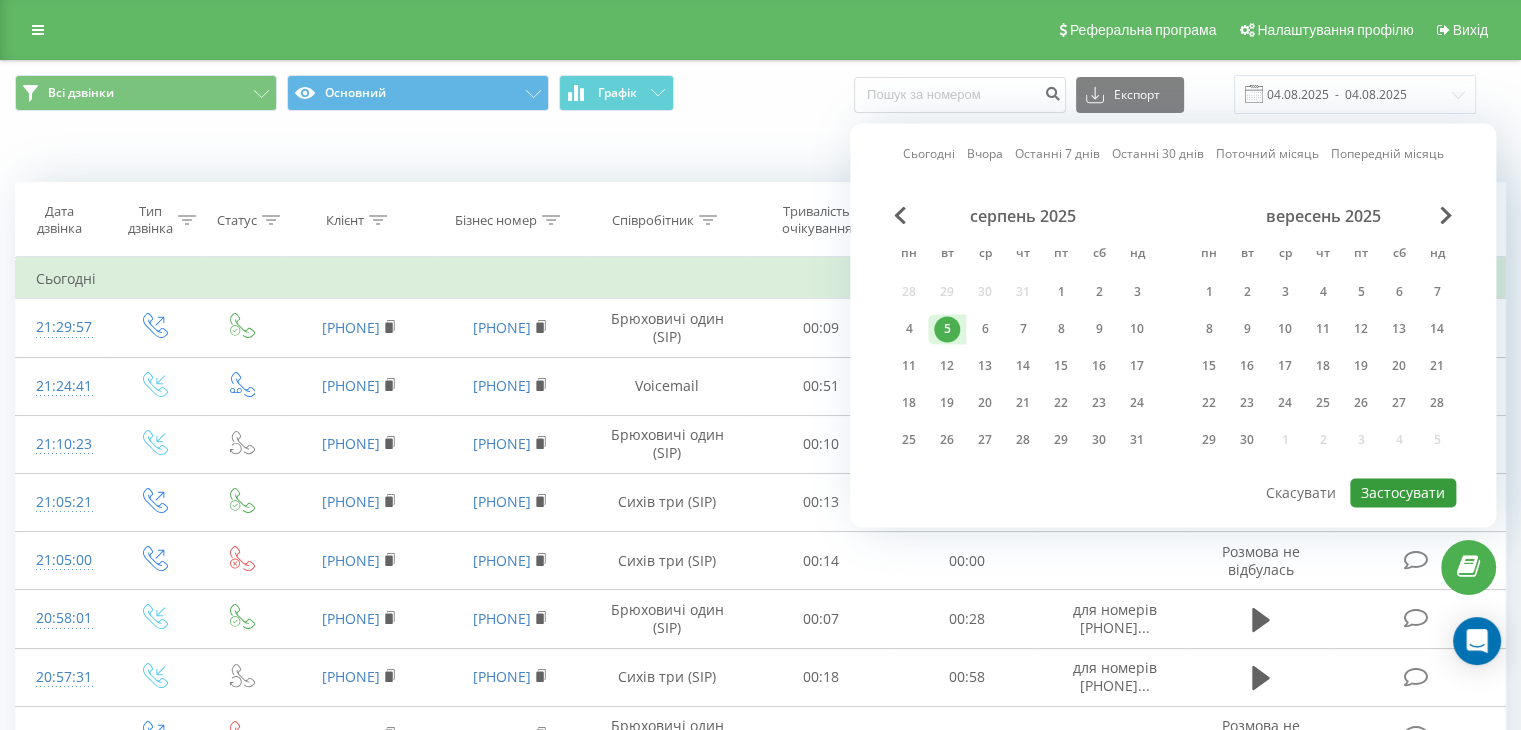 click on "Застосувати" at bounding box center (1403, 492) 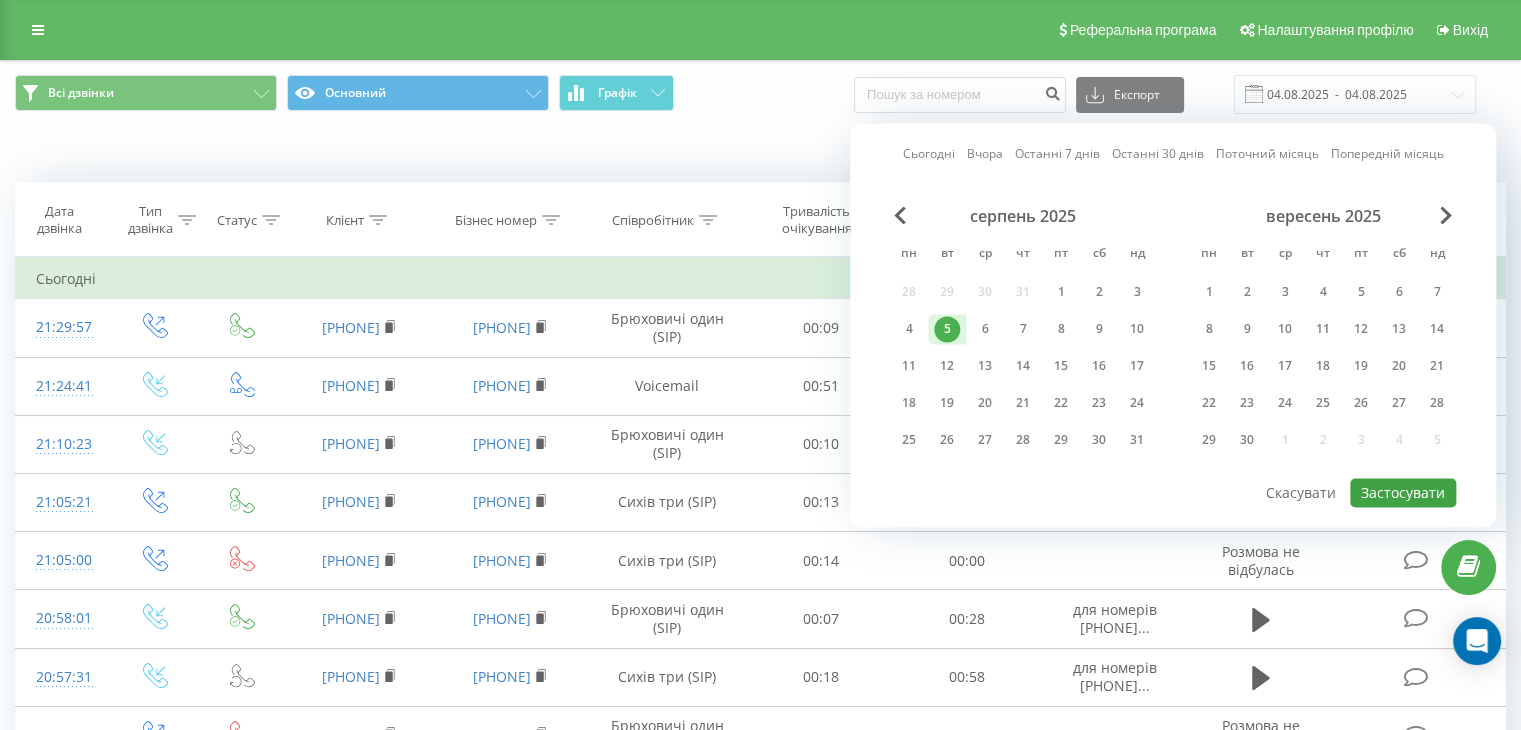 type on "05.08.2025  -  05.08.2025" 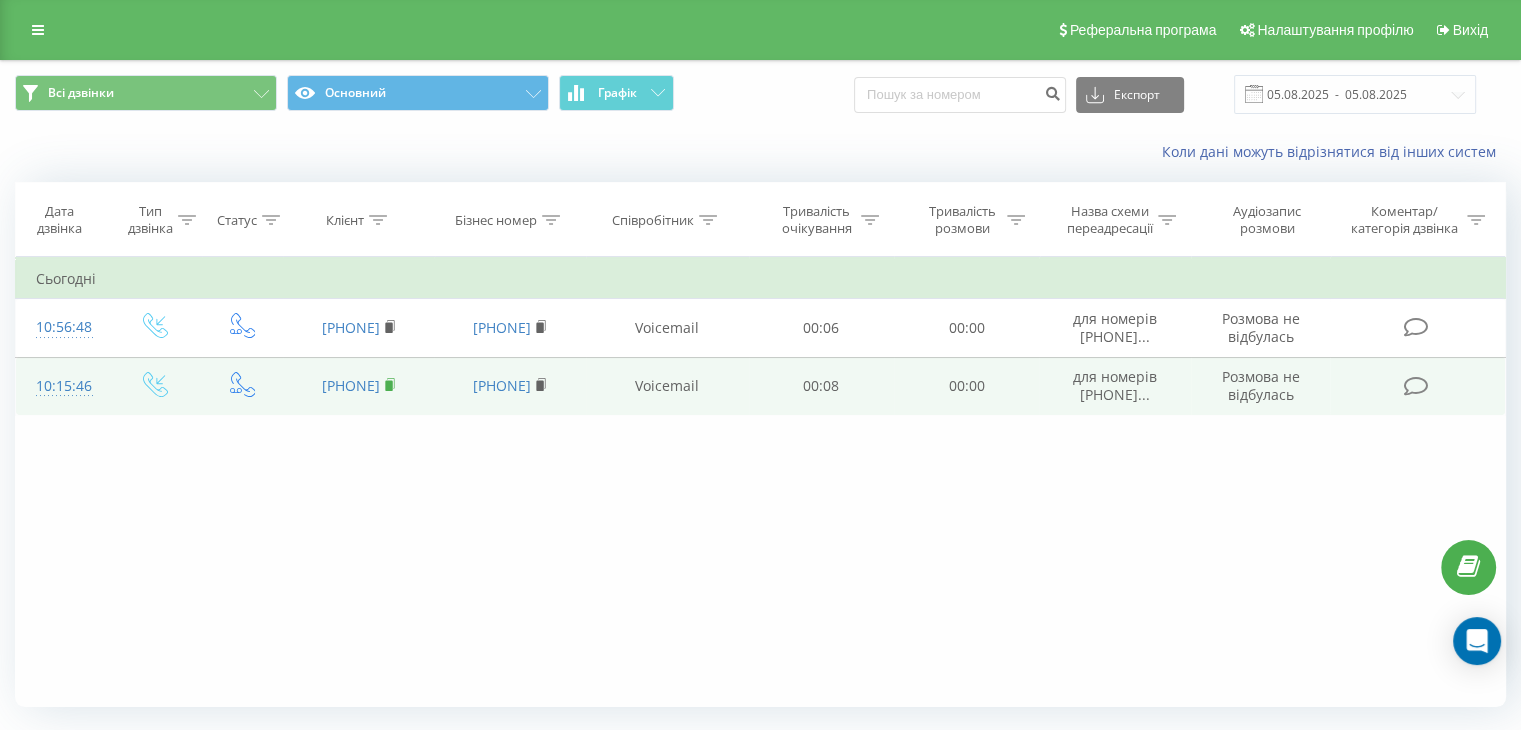 click 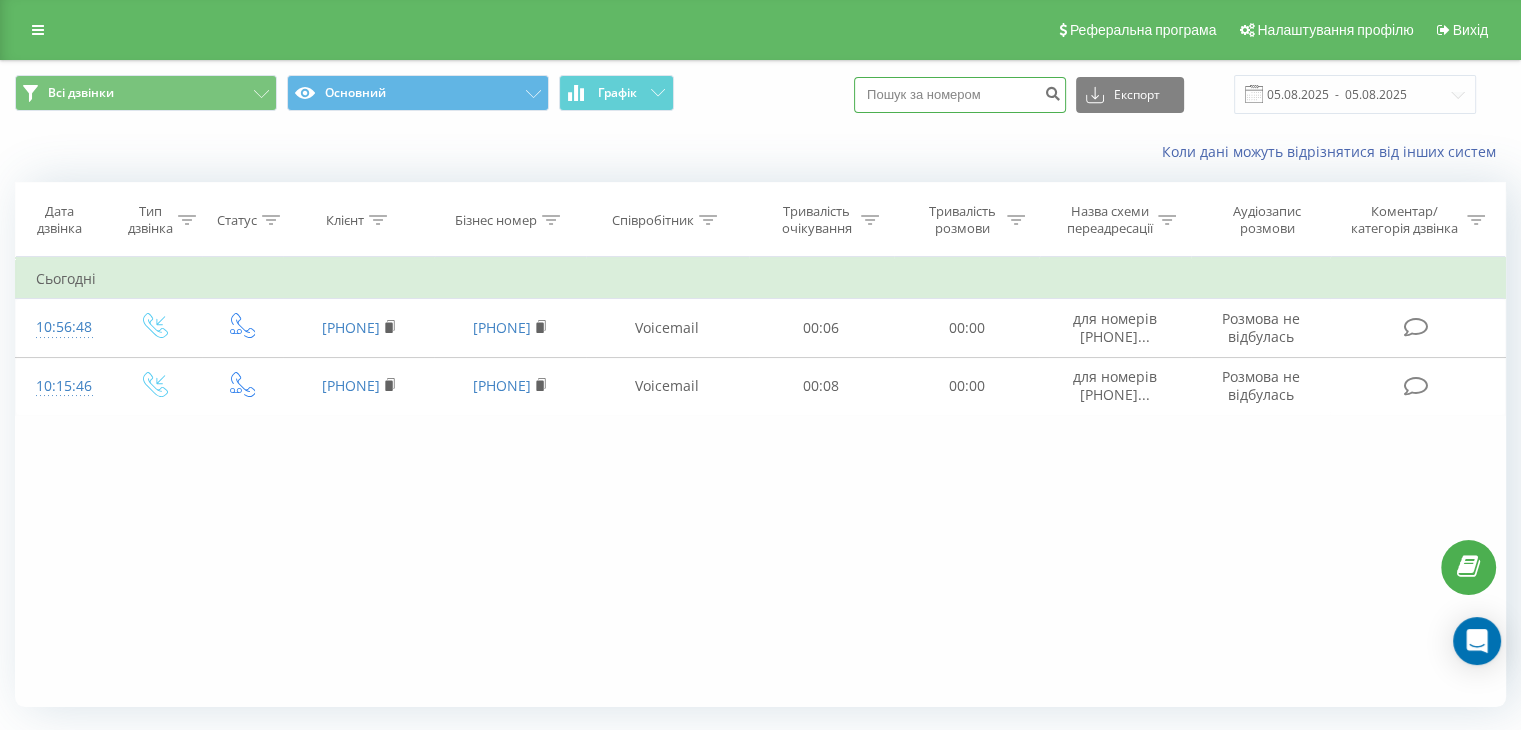 click at bounding box center (960, 95) 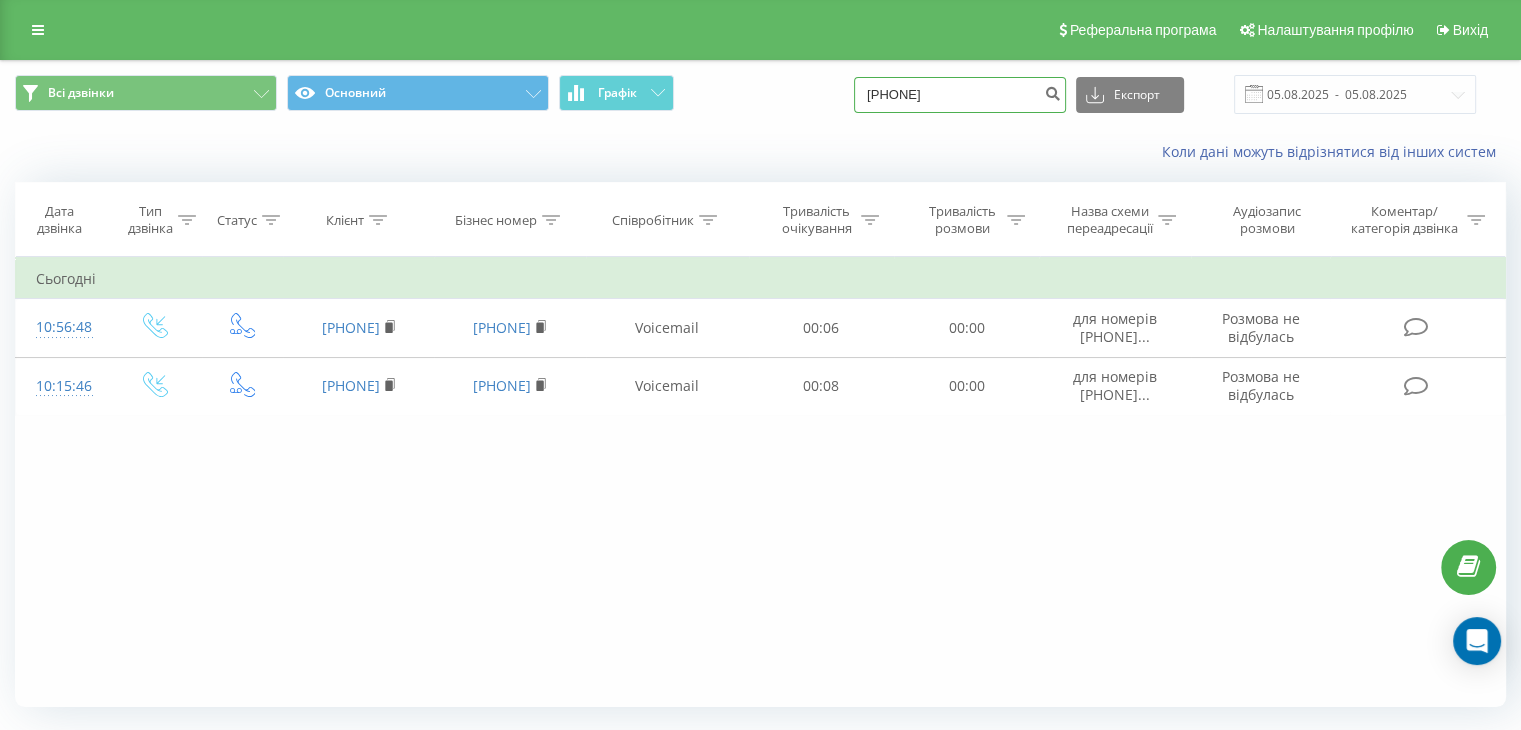 type on "[PHONE]" 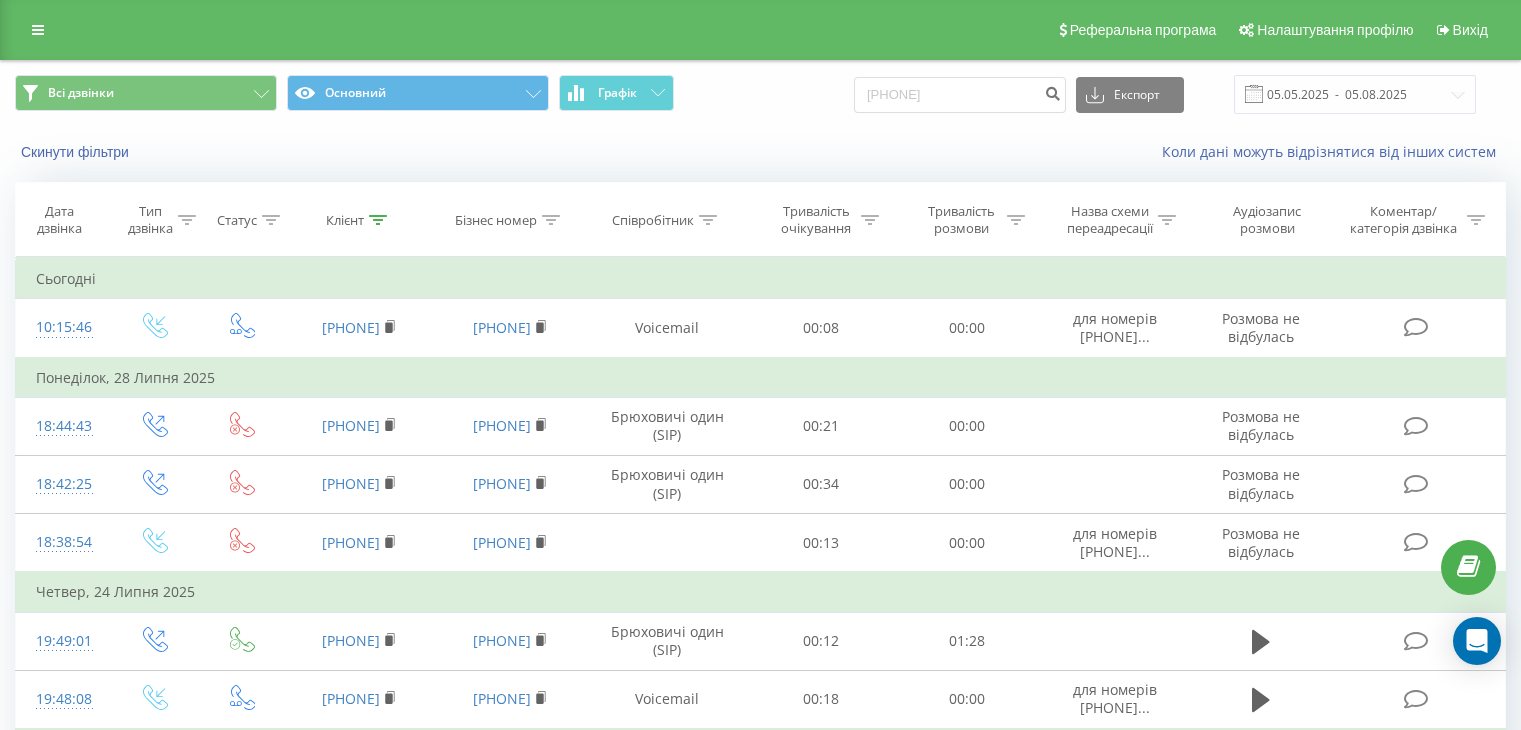 scroll, scrollTop: 0, scrollLeft: 0, axis: both 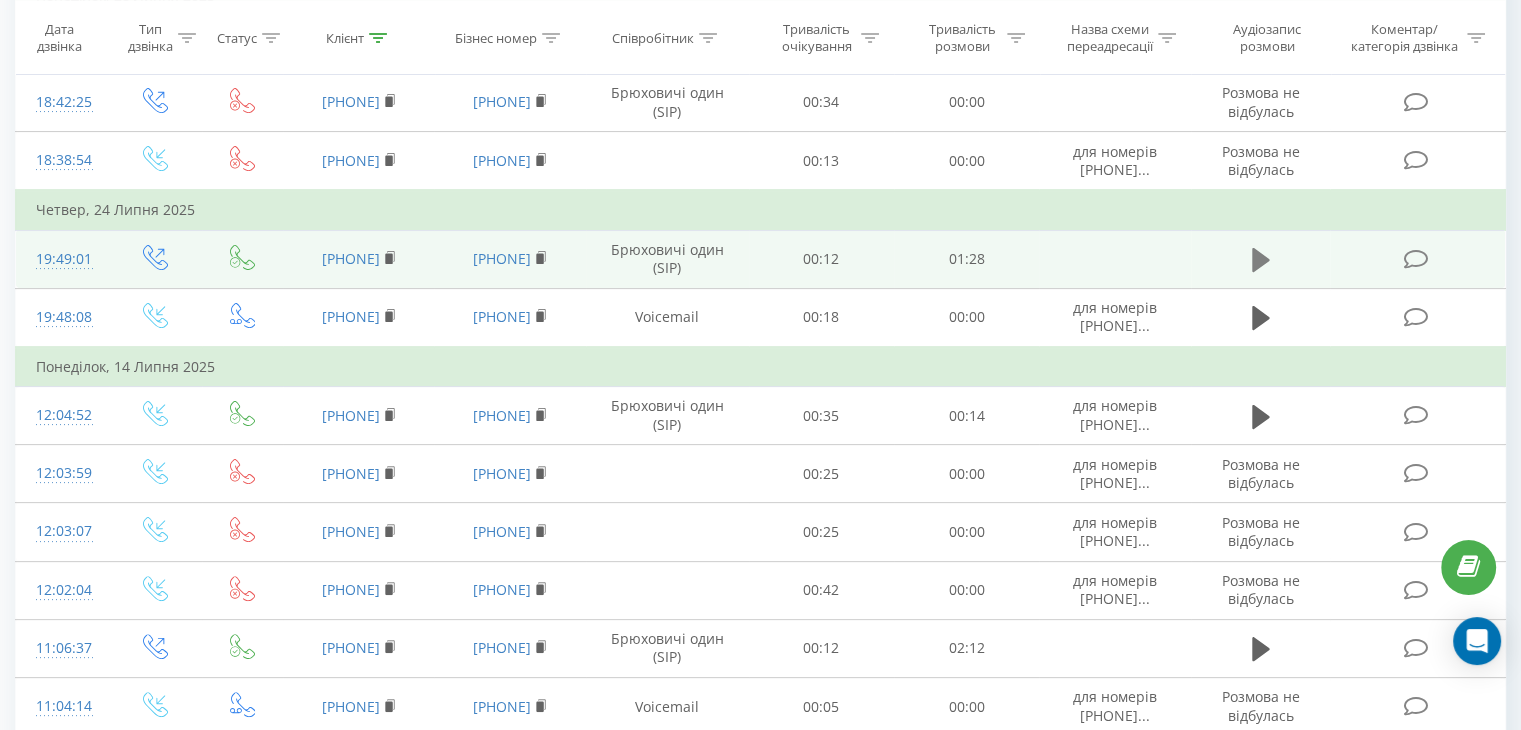 click 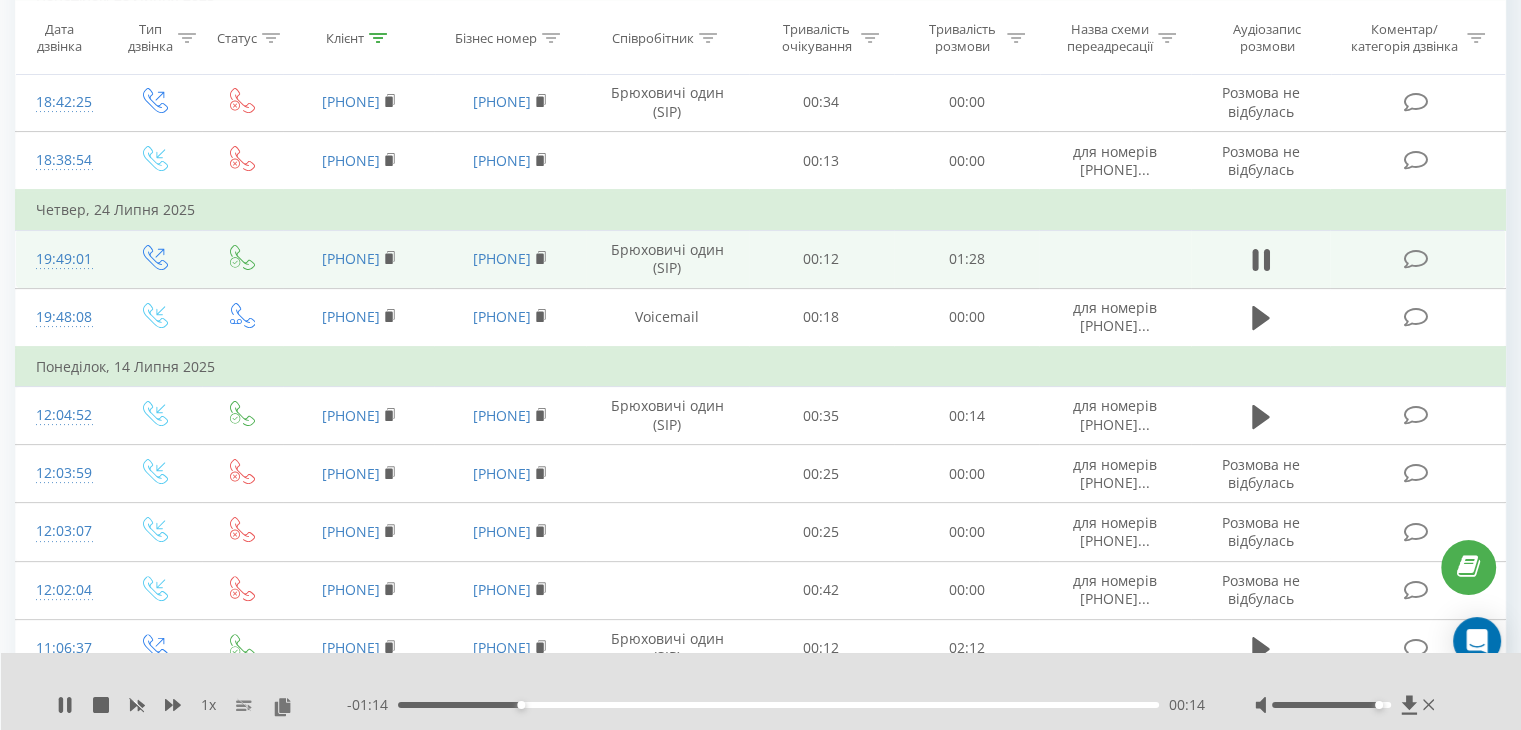 scroll, scrollTop: 0, scrollLeft: 0, axis: both 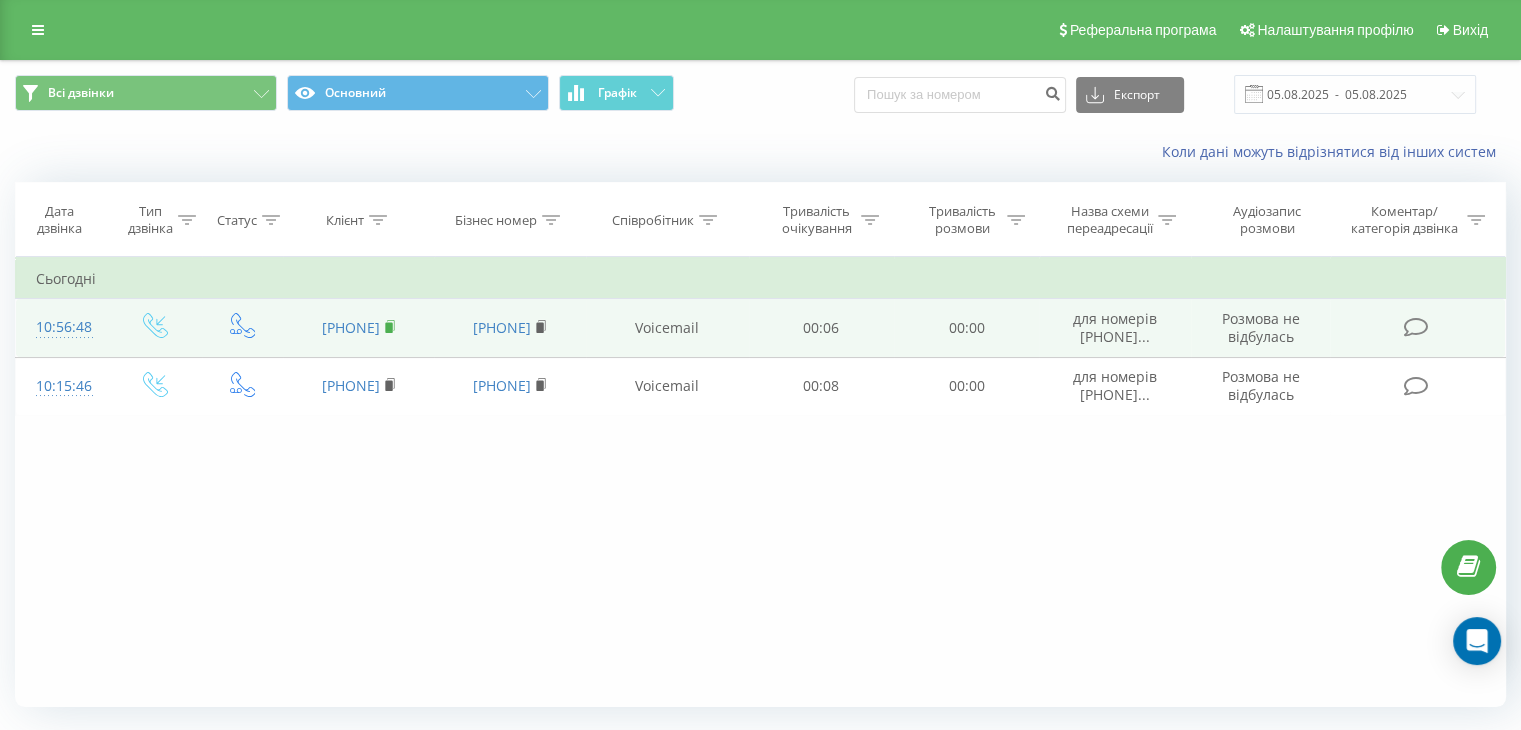 click 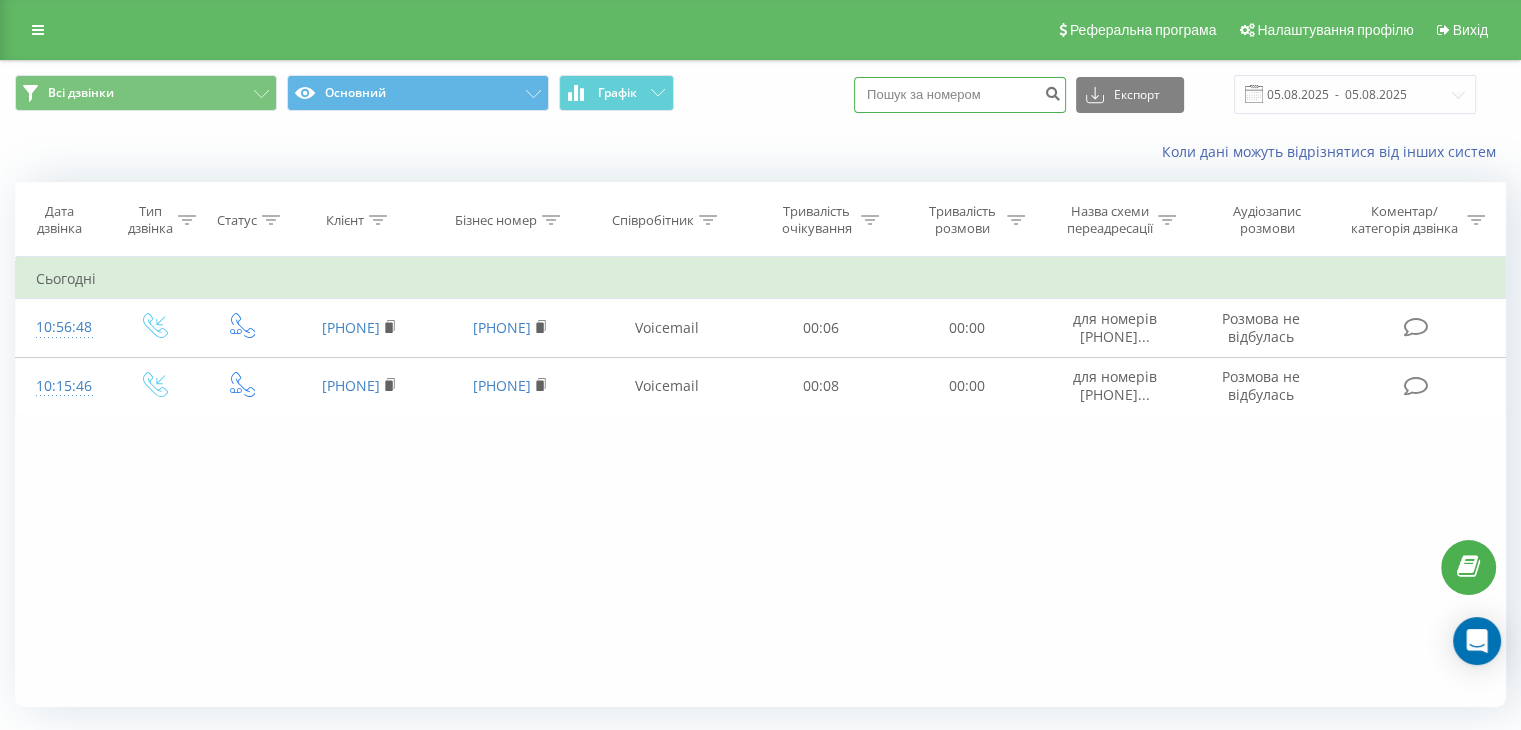 click at bounding box center (960, 95) 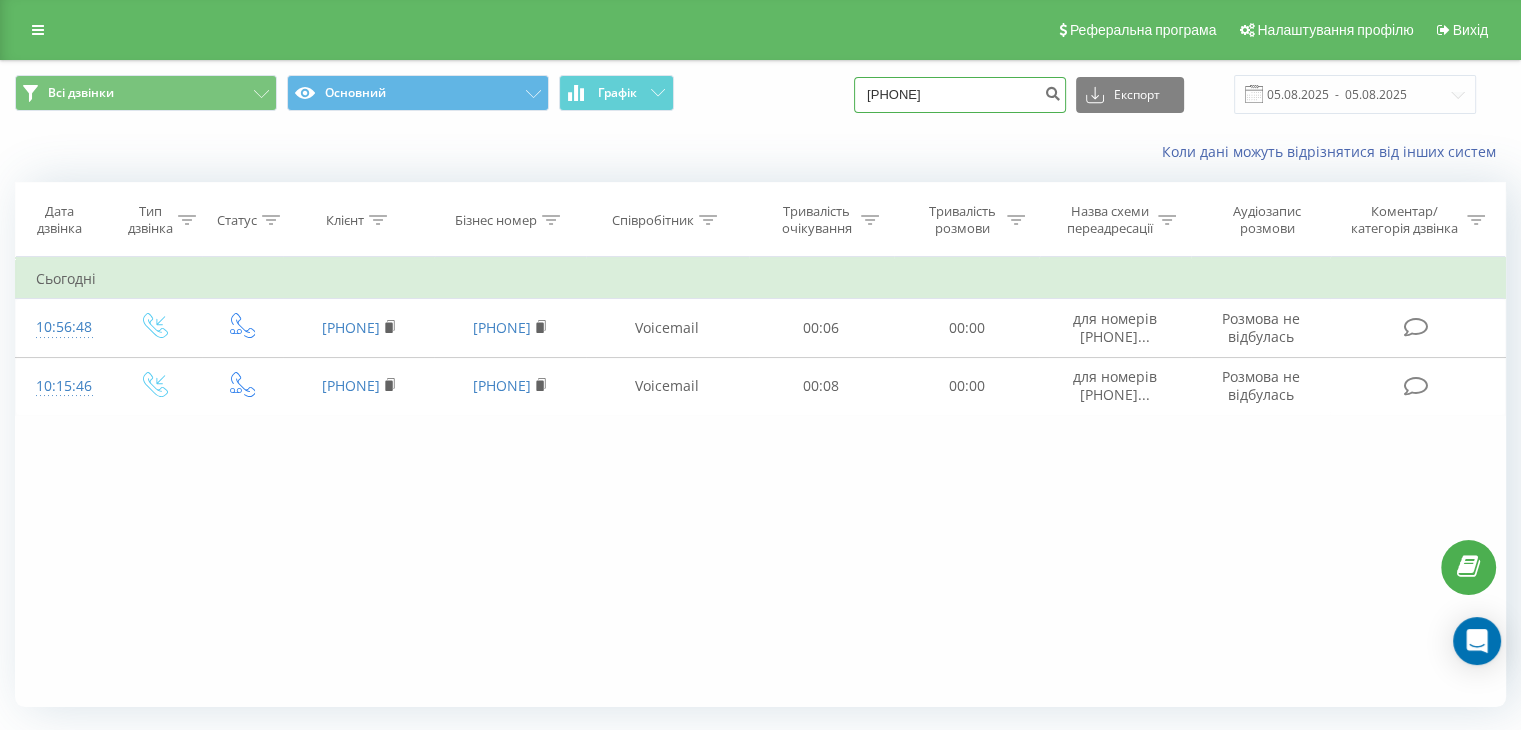 type on "[PHONE]" 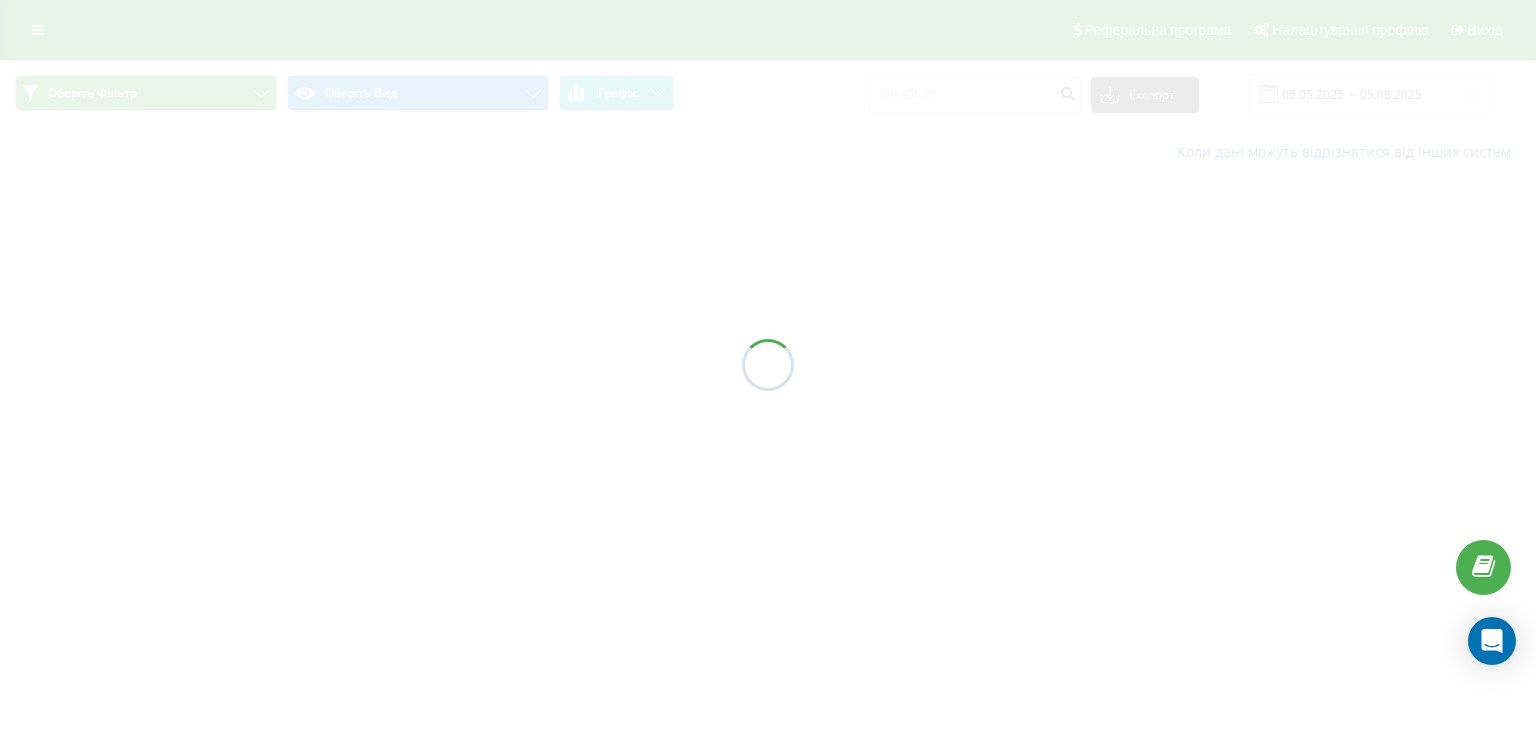 scroll, scrollTop: 0, scrollLeft: 0, axis: both 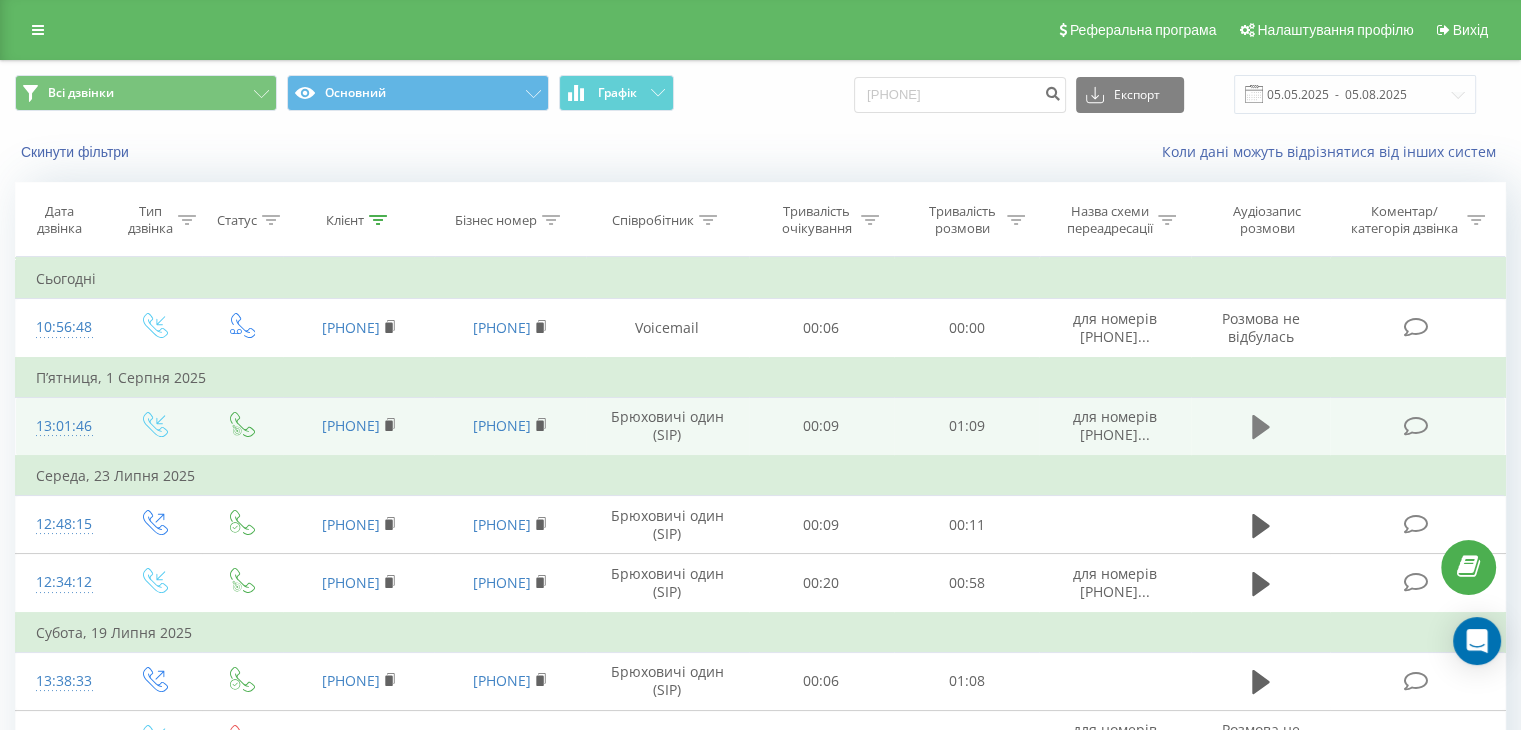 click 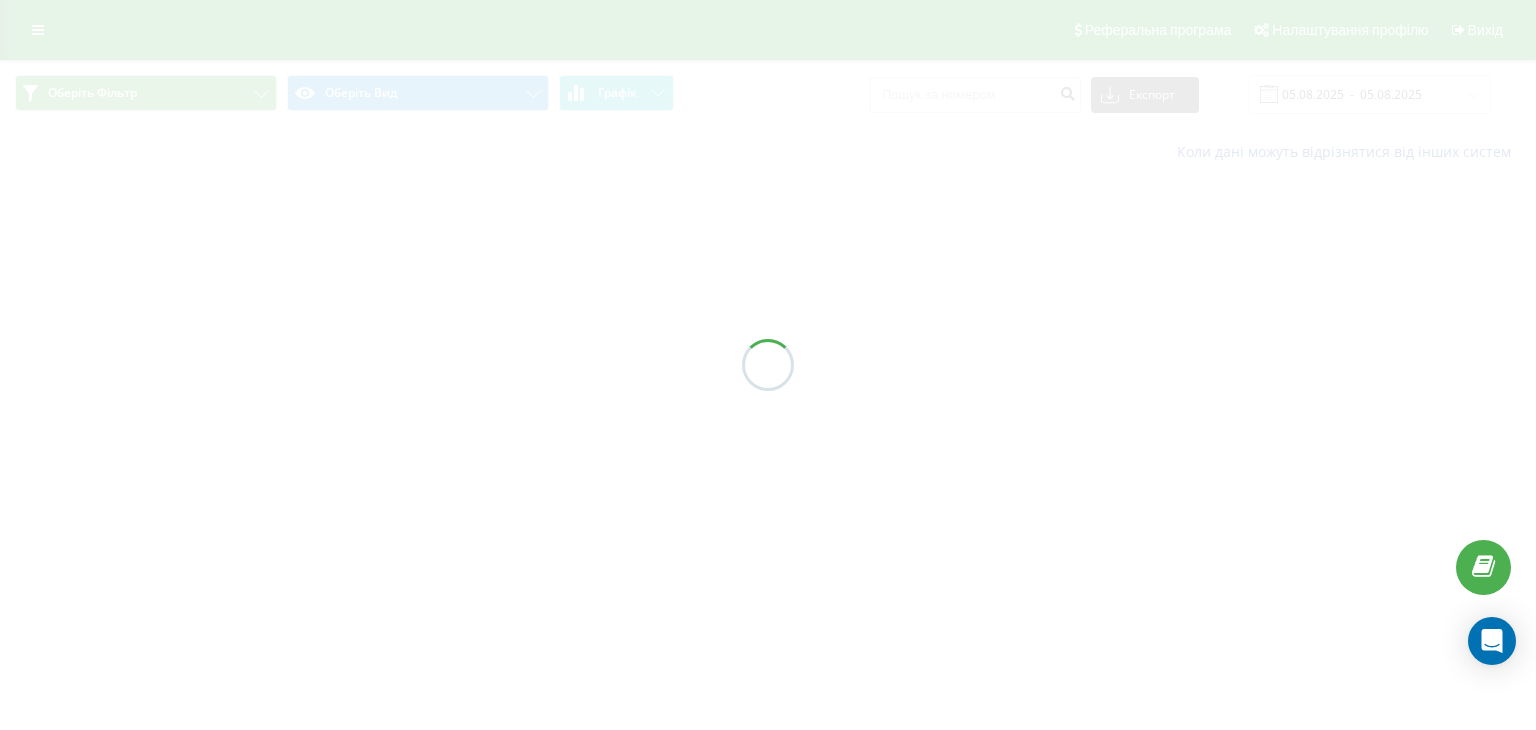 scroll, scrollTop: 0, scrollLeft: 0, axis: both 